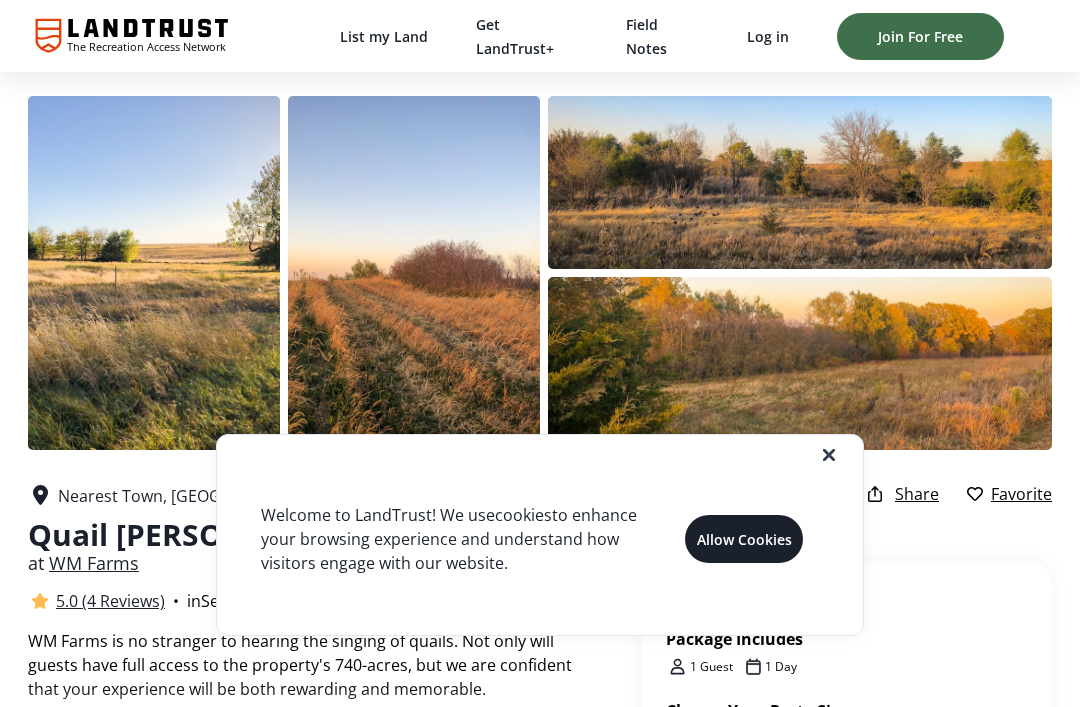 scroll, scrollTop: 41, scrollLeft: 0, axis: vertical 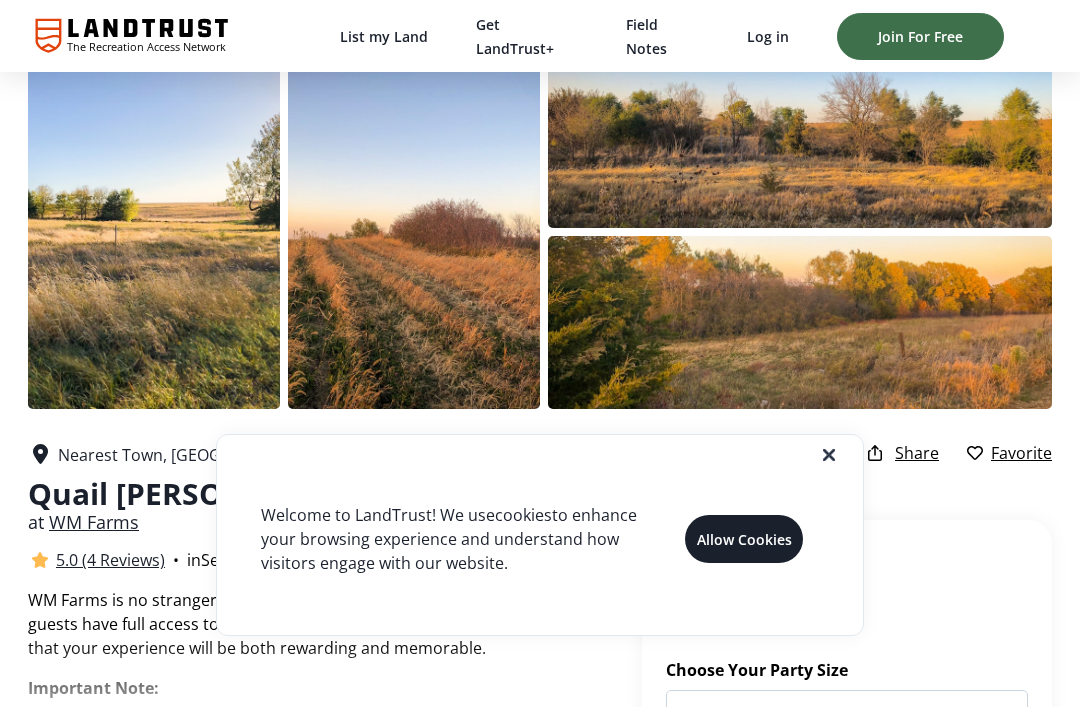 click at bounding box center [556, 455] 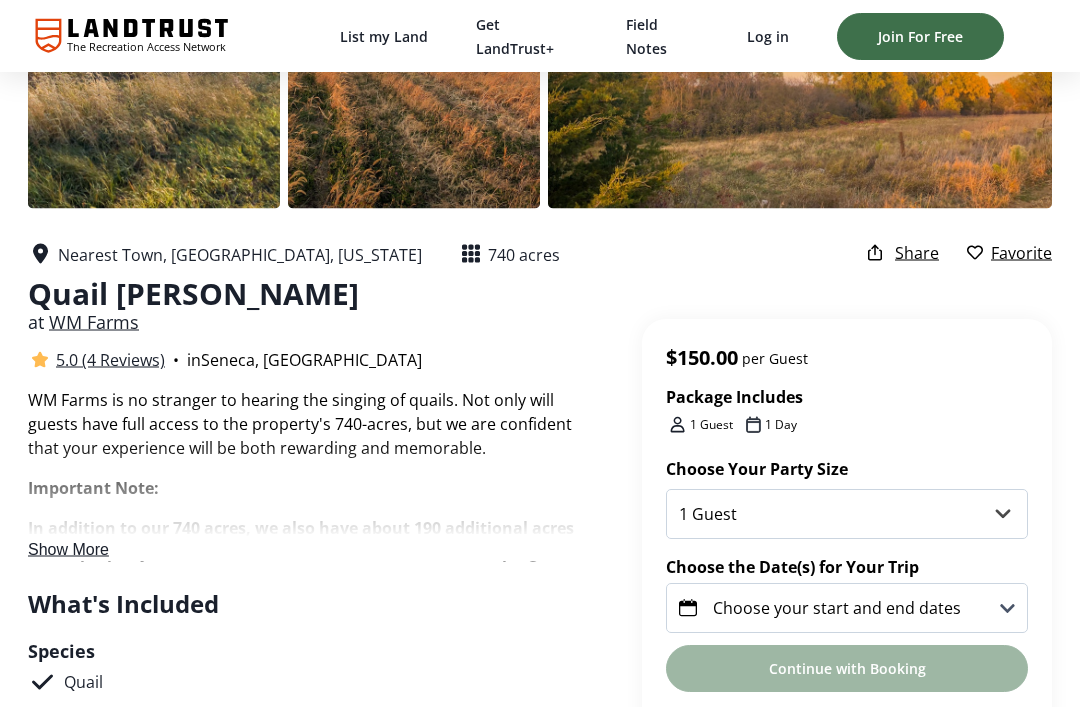 scroll, scrollTop: 245, scrollLeft: 0, axis: vertical 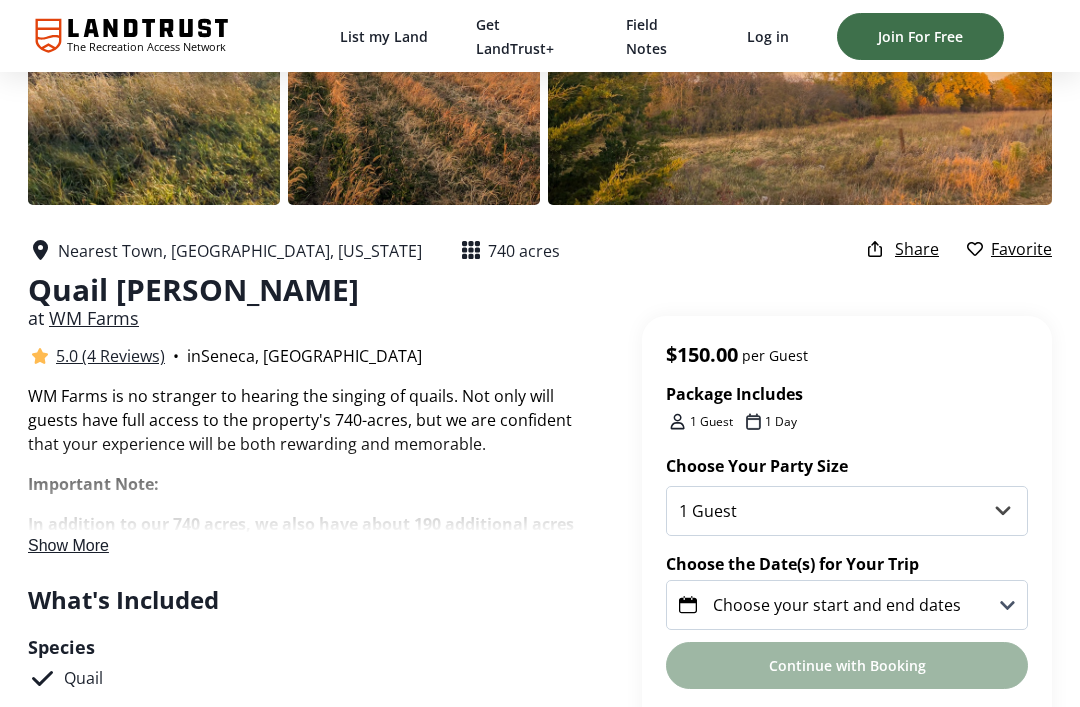 click on "Show More" at bounding box center [68, 545] 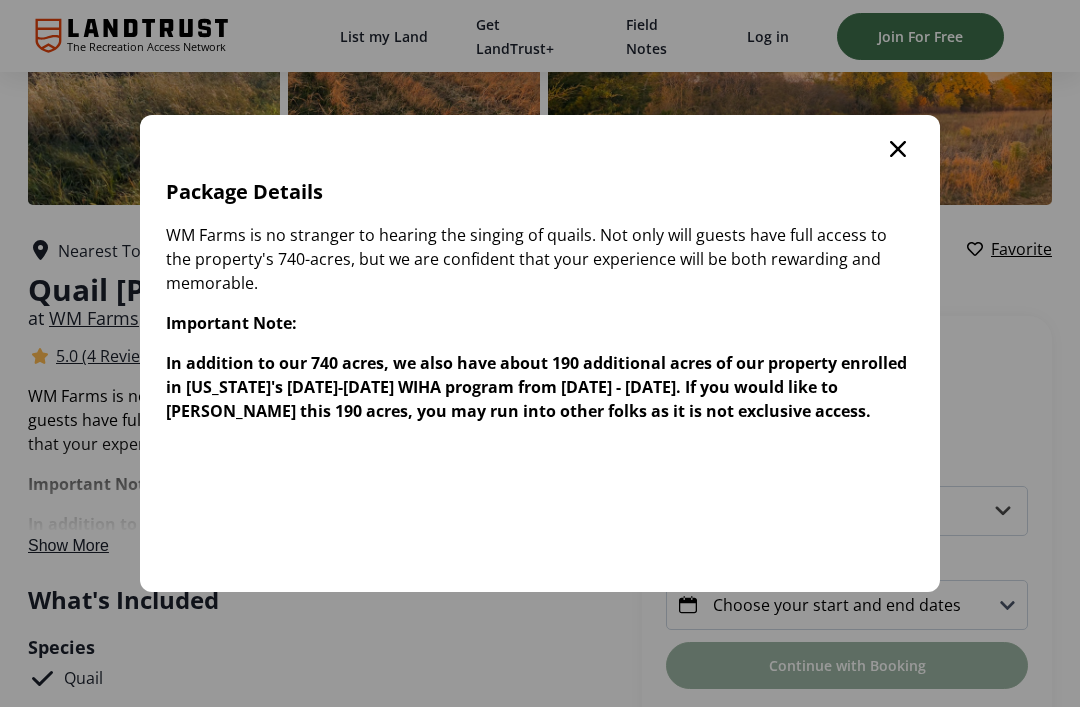 scroll, scrollTop: 0, scrollLeft: 0, axis: both 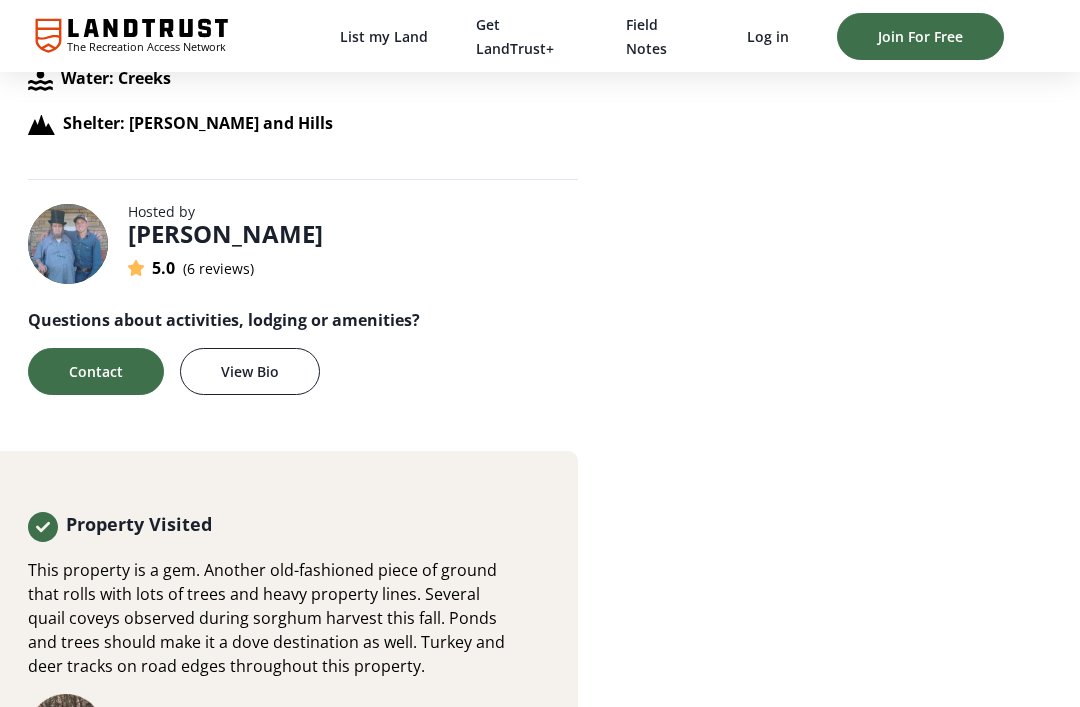 click on "6 reviews" at bounding box center [218, 268] 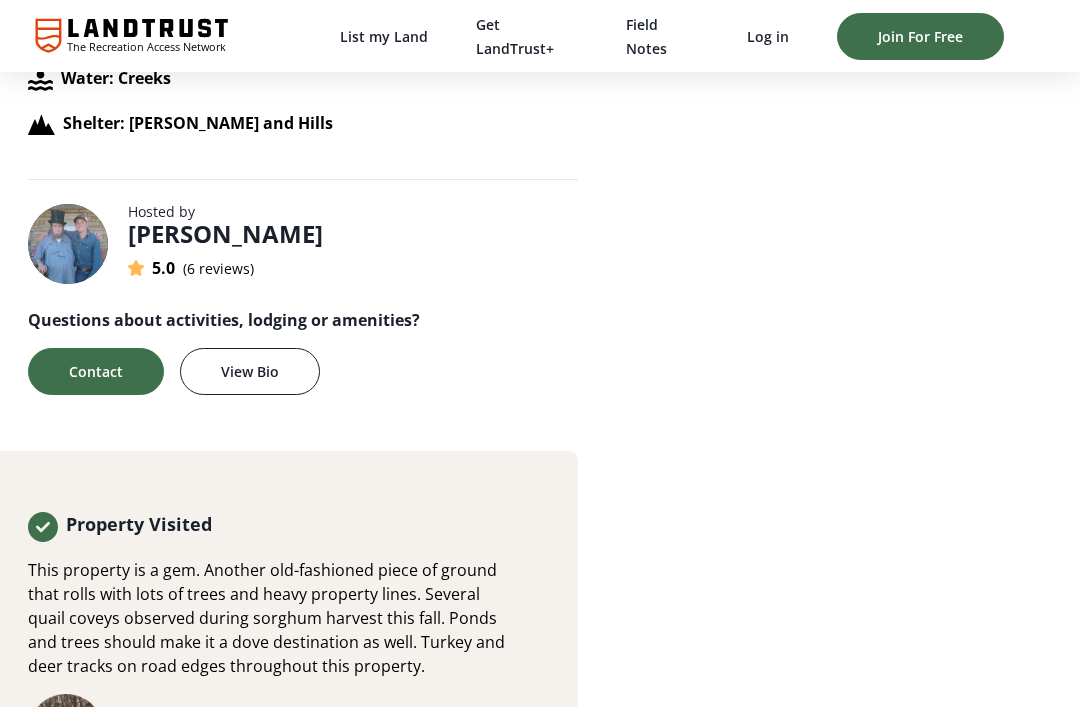 click on "Simon W" at bounding box center [225, 234] 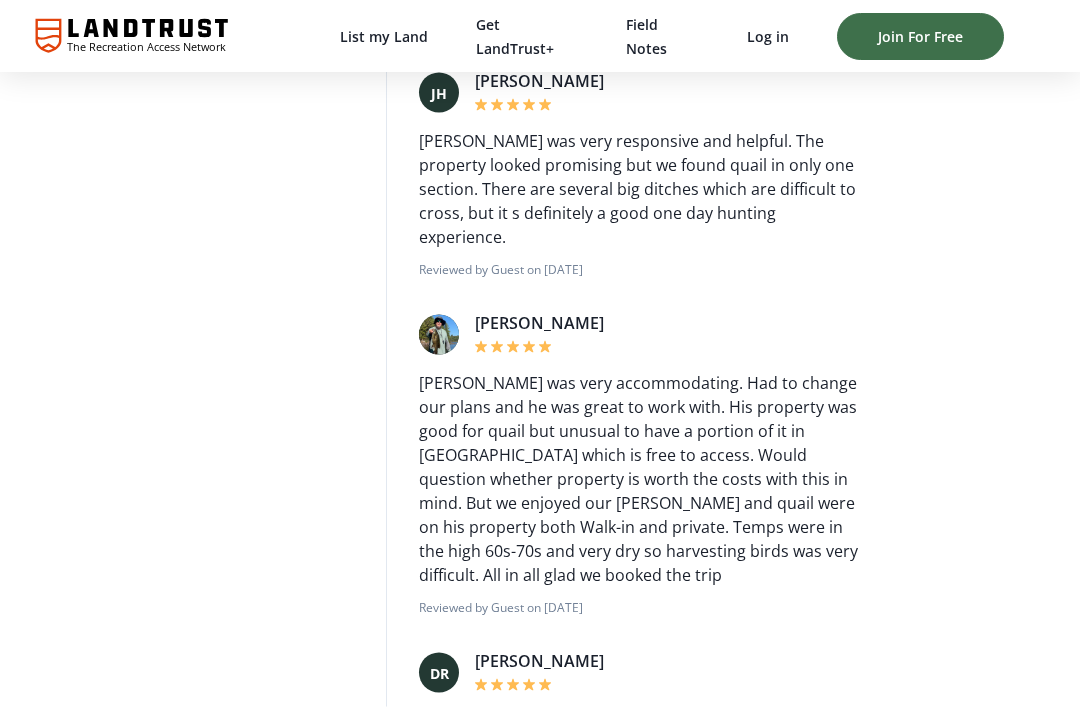 scroll, scrollTop: 2346, scrollLeft: 0, axis: vertical 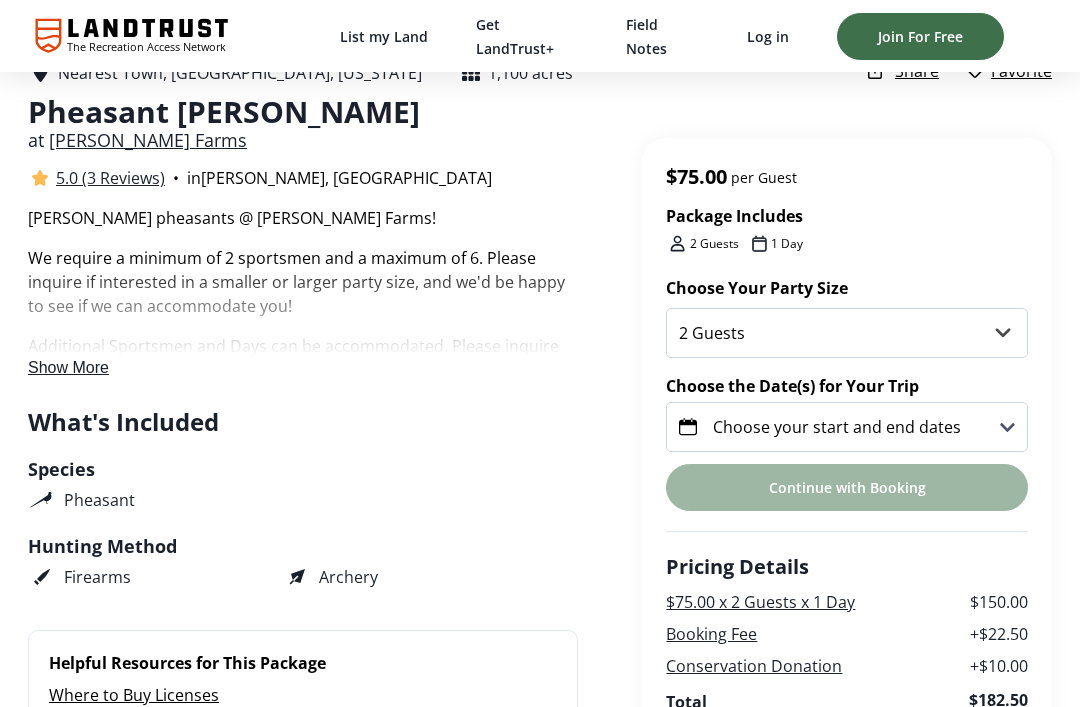 click on "Show More" at bounding box center (68, 367) 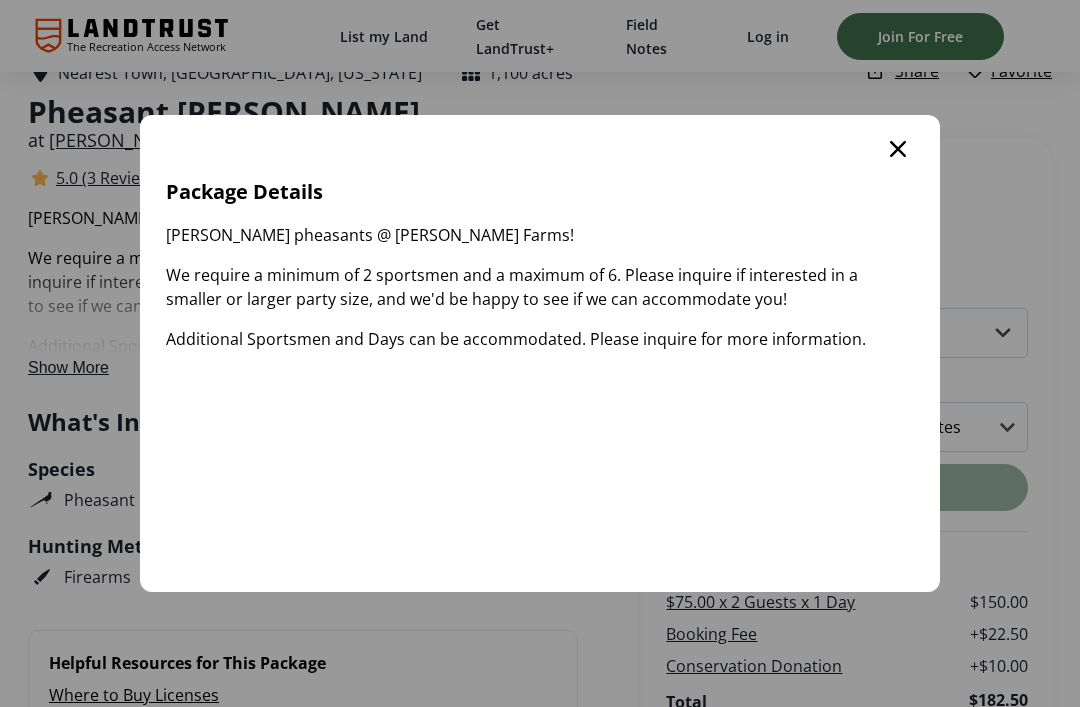 click 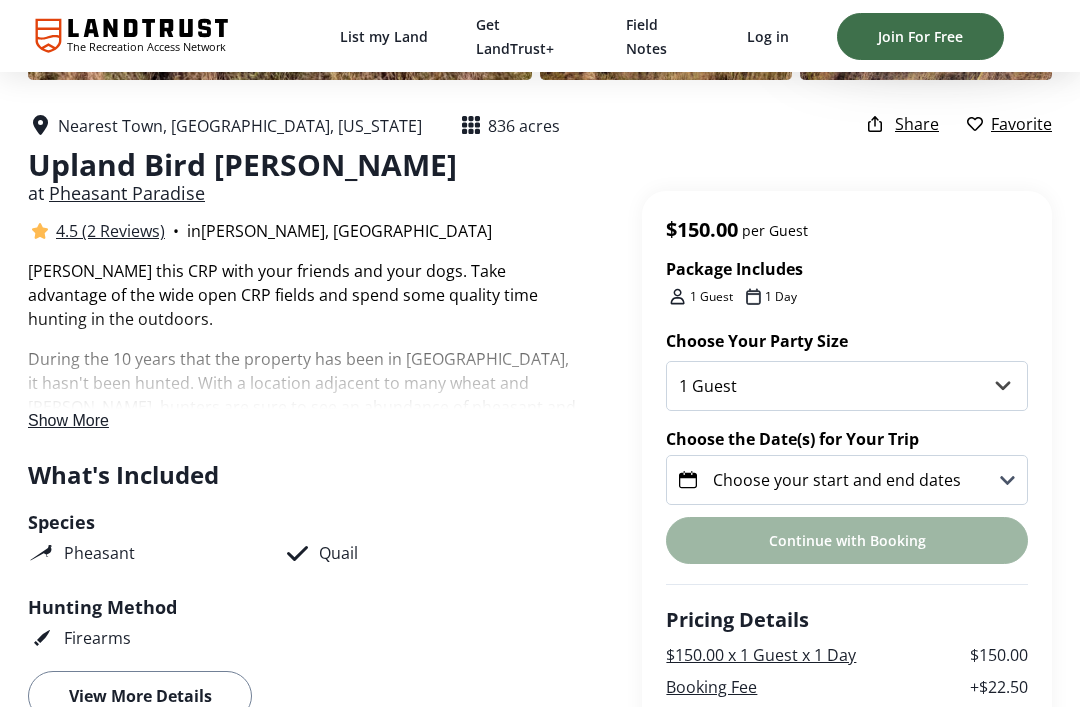 scroll, scrollTop: 370, scrollLeft: 0, axis: vertical 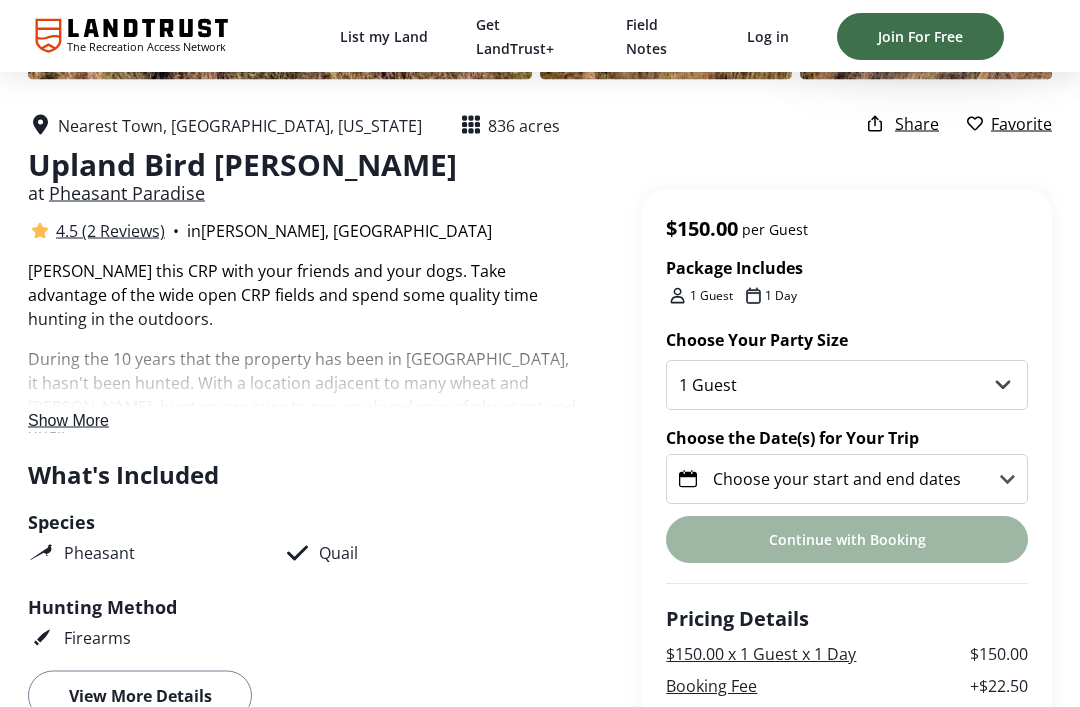 click on "Show More" at bounding box center [68, 420] 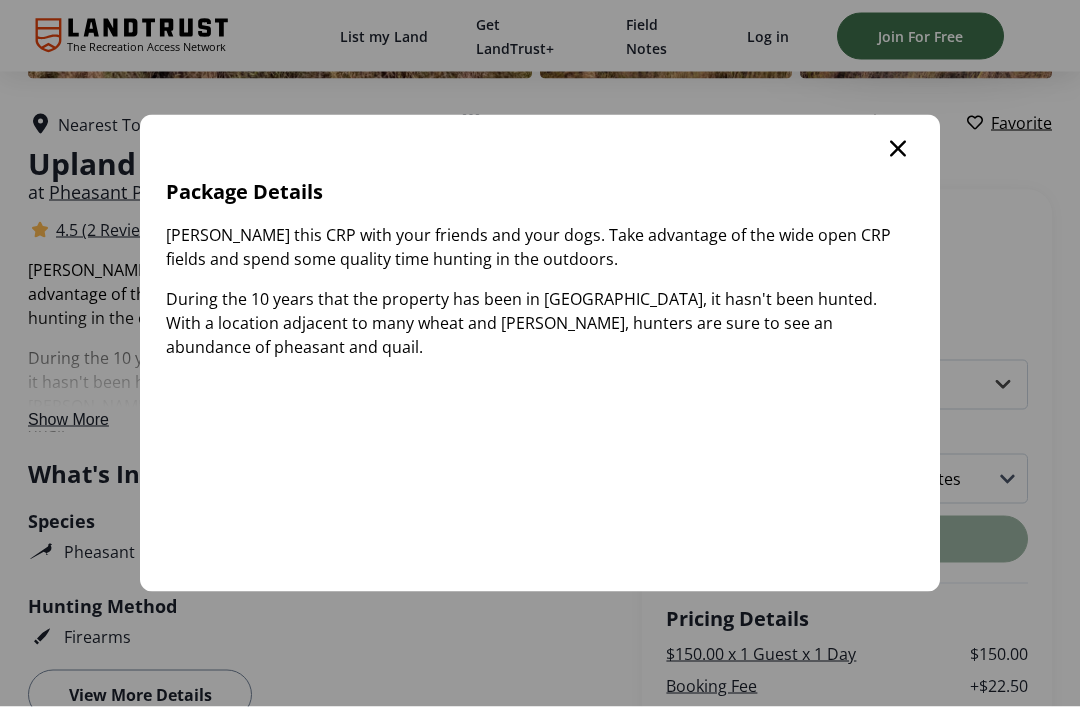 scroll, scrollTop: 0, scrollLeft: 0, axis: both 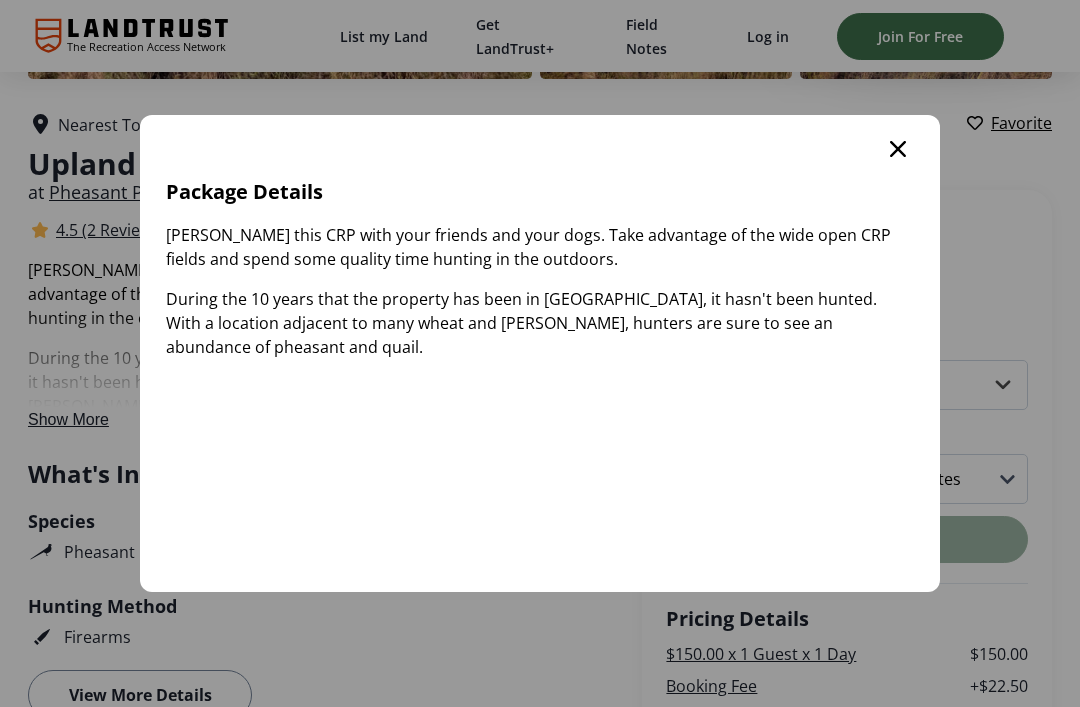 click 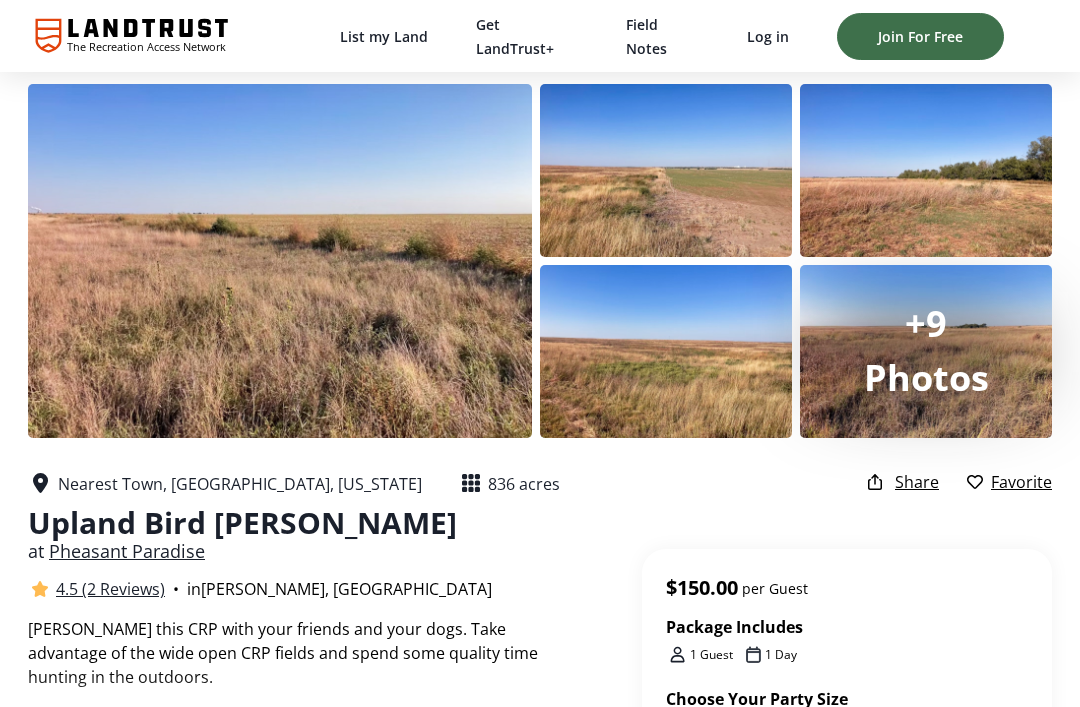 scroll, scrollTop: 0, scrollLeft: 0, axis: both 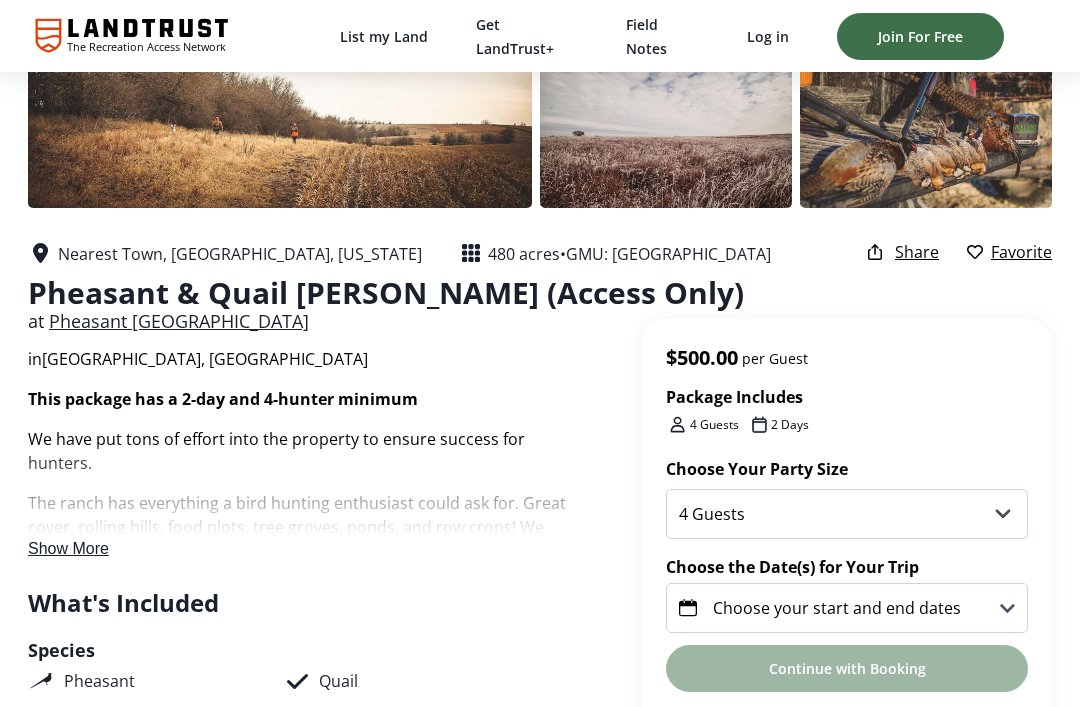 click on "Show More" at bounding box center (68, 548) 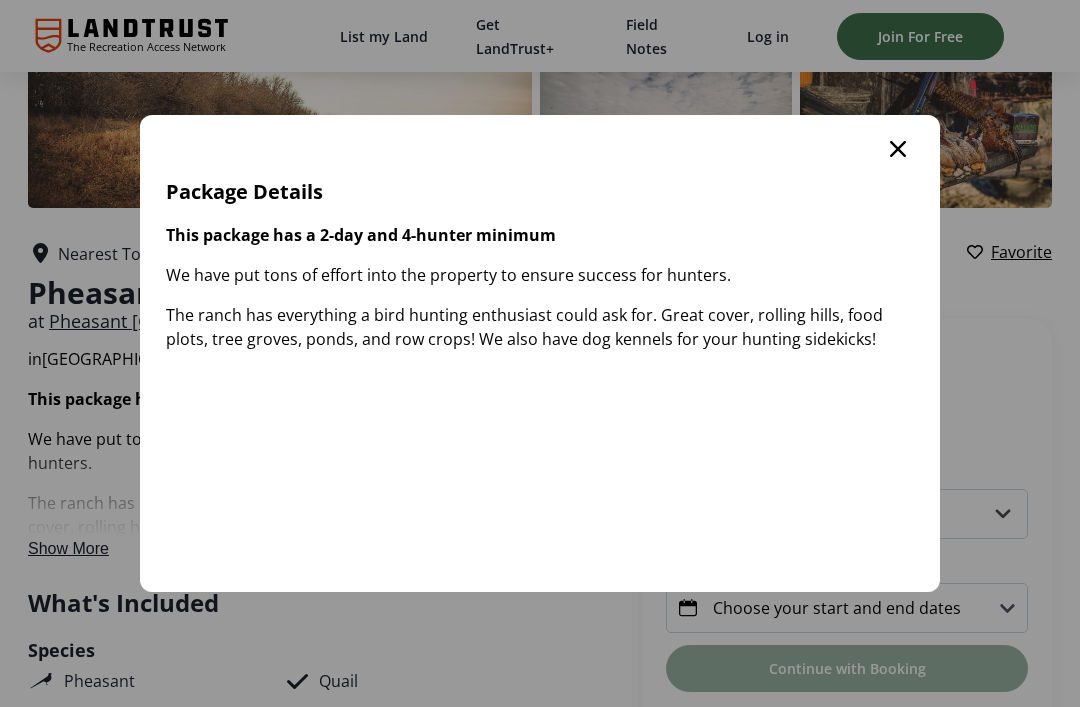 scroll, scrollTop: 0, scrollLeft: 0, axis: both 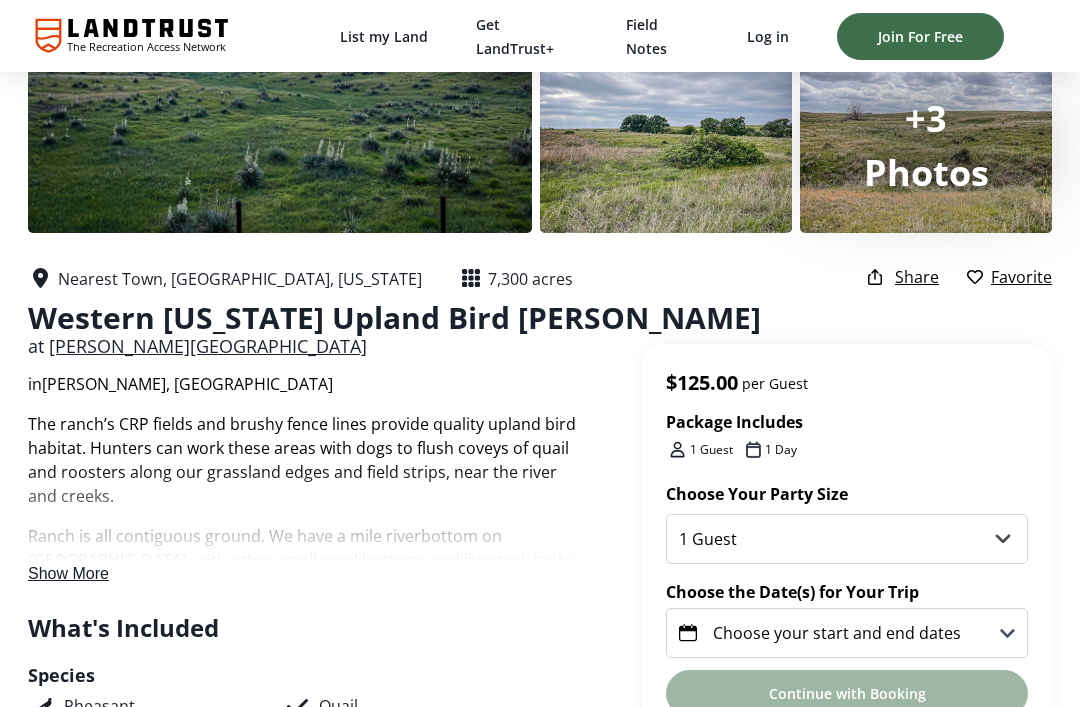 click on "Show More" at bounding box center (68, 573) 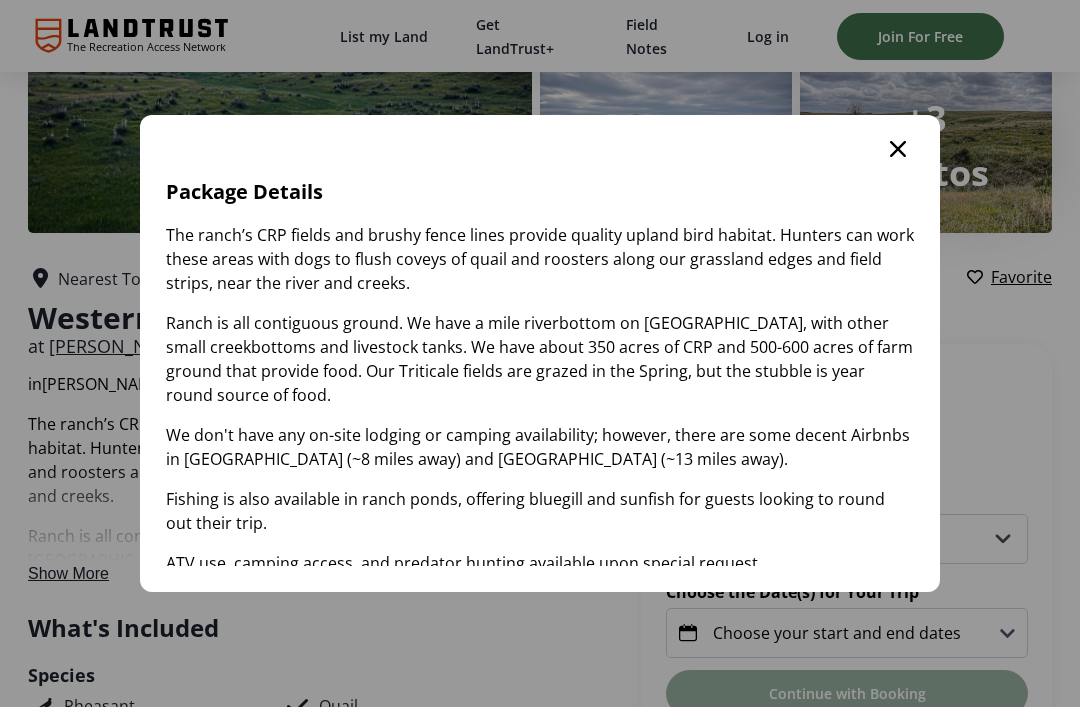 click on "The ranch’s CRP fields and brushy fence lines provide quality upland bird habitat. Hunters can work these areas with dogs to flush coveys of quail and roosters along our grassland edges and field strips, near the river and creeks.
Ranch is all contiguous ground. We have a mile riverbottom on Solomon River, with other small creekbottoms and livestock tanks. We have about 350 acres of CRP and 500-600 acres of farm ground that provide food.  Our Triticale fields are grazed in the Spring, but the stubble is year round source of food.
We don't have any on-site lodging or camping availability; however, there are some decent Airbnbs in Morland (~8 miles away) and Penokee (~13 miles away).
Fishing is also available in ranch ponds, offering bluegill and sunfish for guests looking to round out their trip.
ATV use, camping access, and predator hunting available upon special request." at bounding box center [540, 399] 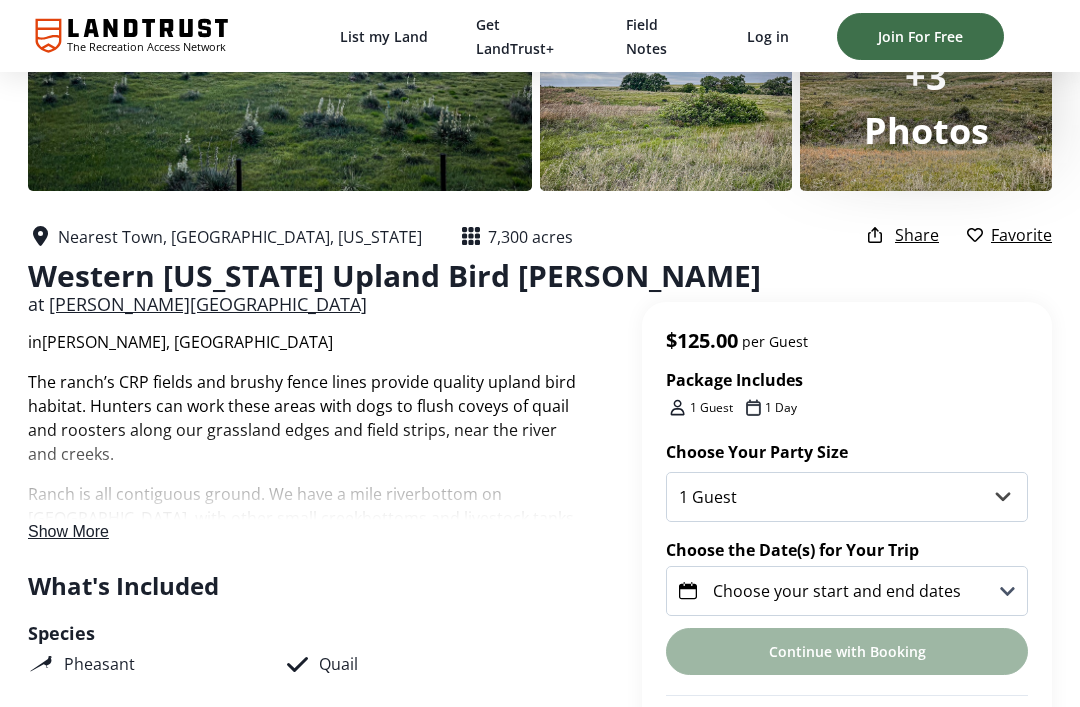 scroll, scrollTop: 202, scrollLeft: 0, axis: vertical 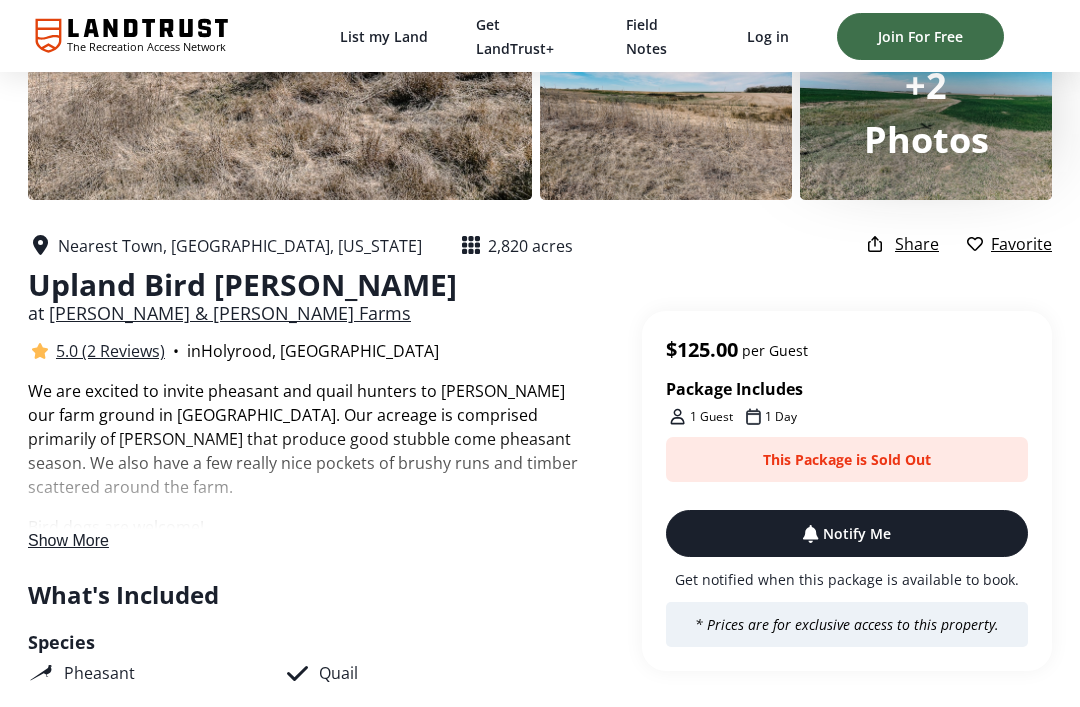 click on "Show More" at bounding box center (68, 540) 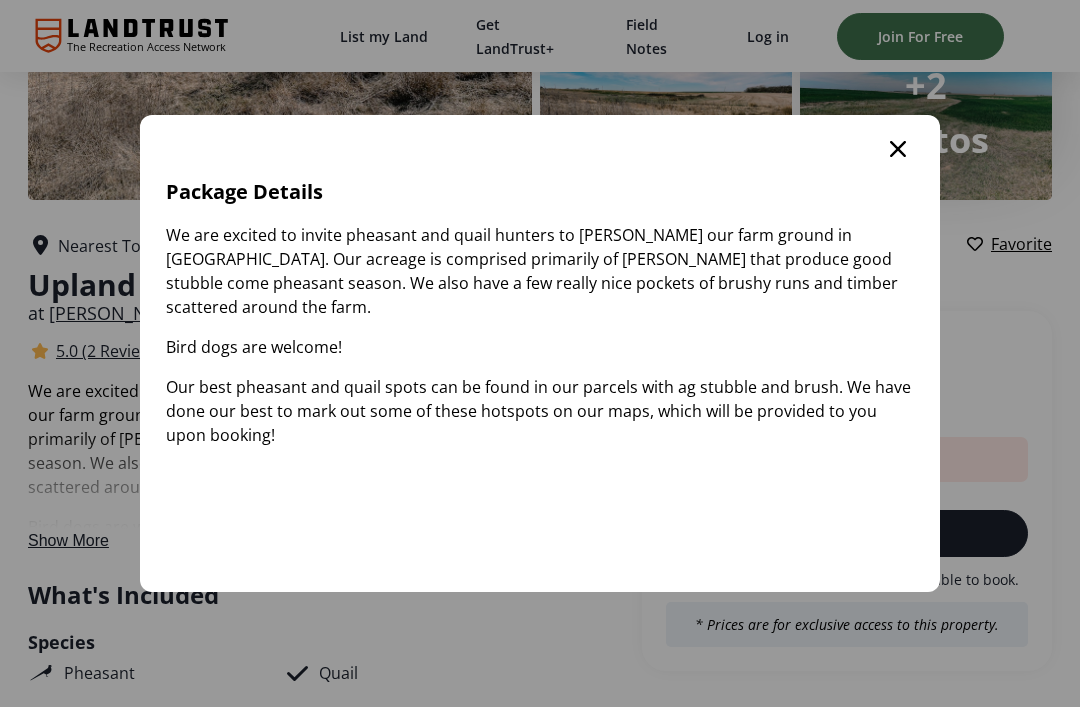 click at bounding box center (898, 149) 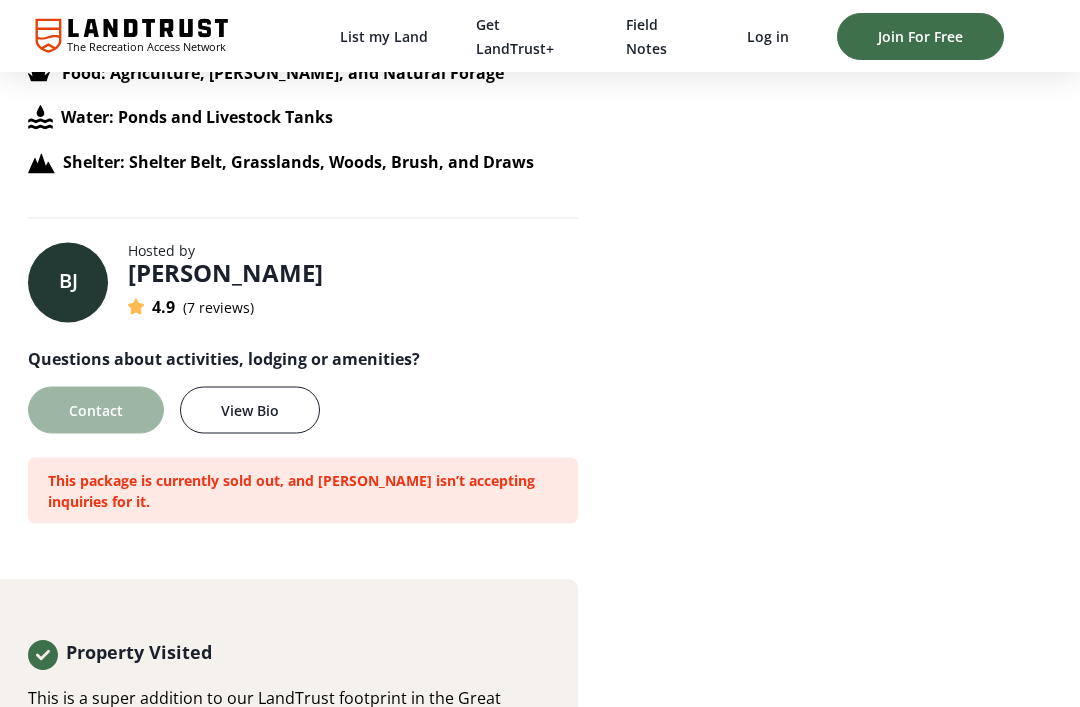 scroll, scrollTop: 1543, scrollLeft: 0, axis: vertical 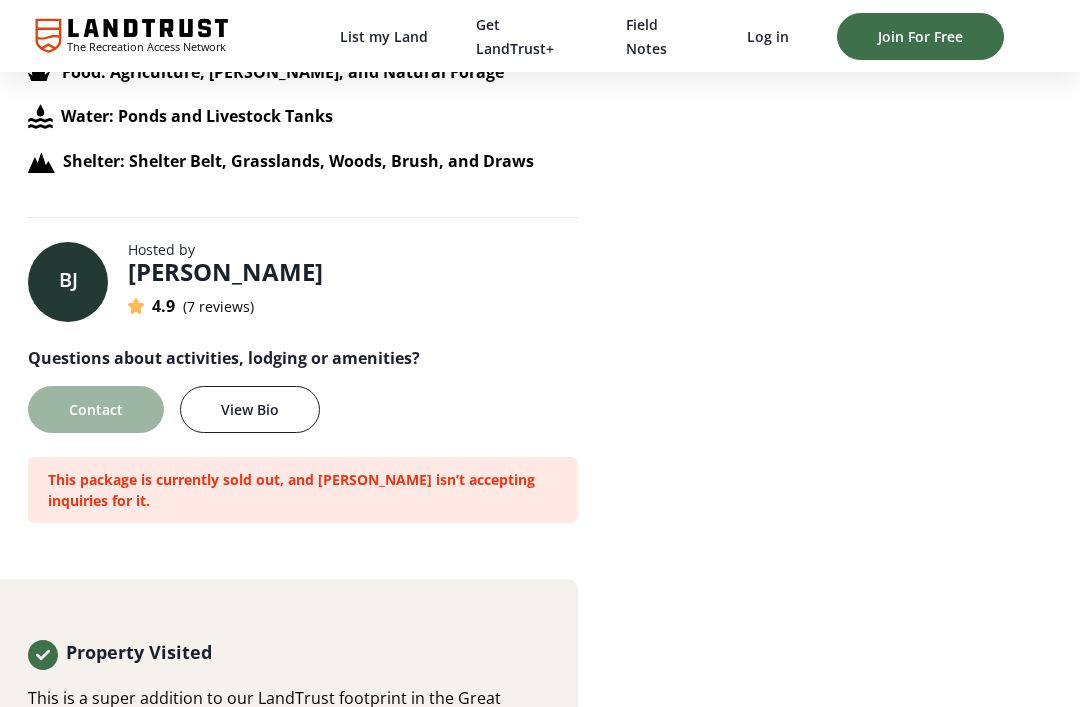 click on "[PERSON_NAME]" at bounding box center (225, 272) 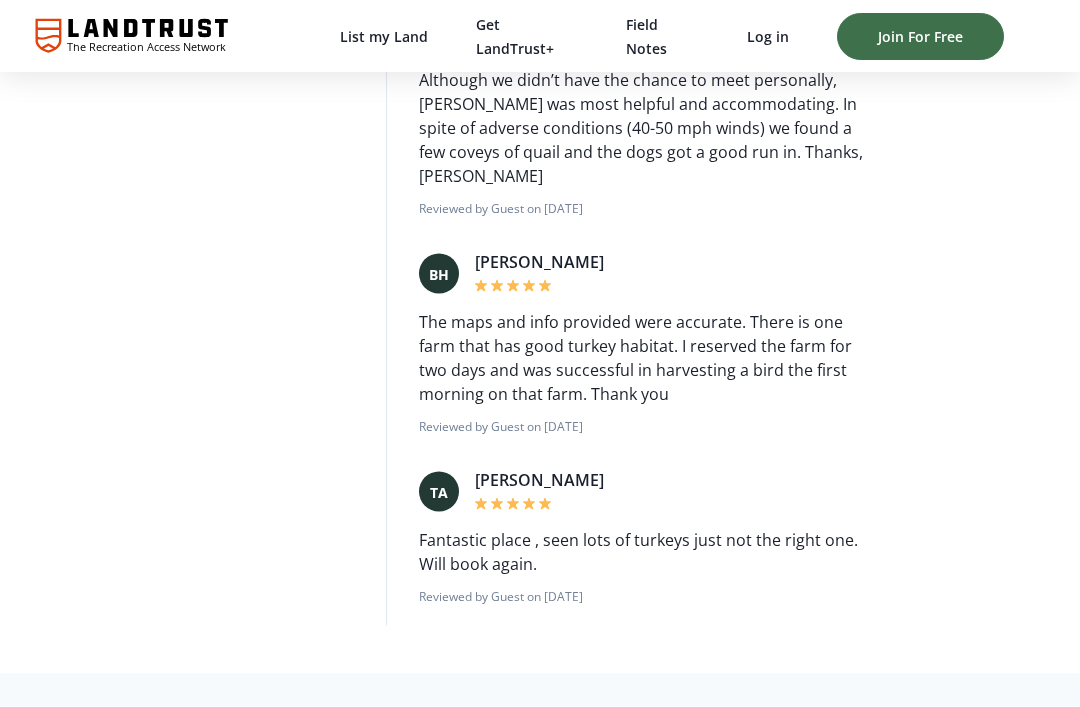 scroll, scrollTop: 1946, scrollLeft: 0, axis: vertical 